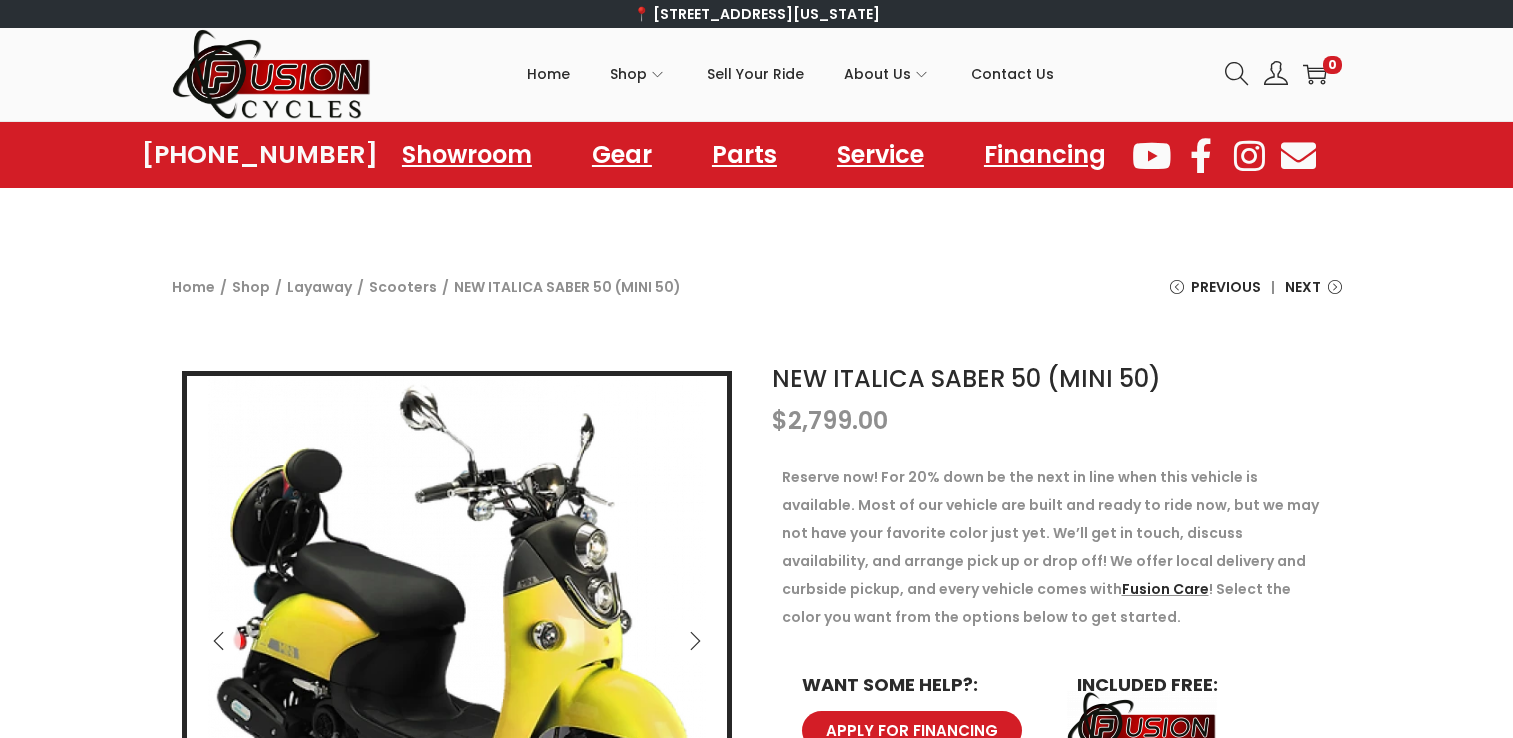scroll, scrollTop: 0, scrollLeft: 0, axis: both 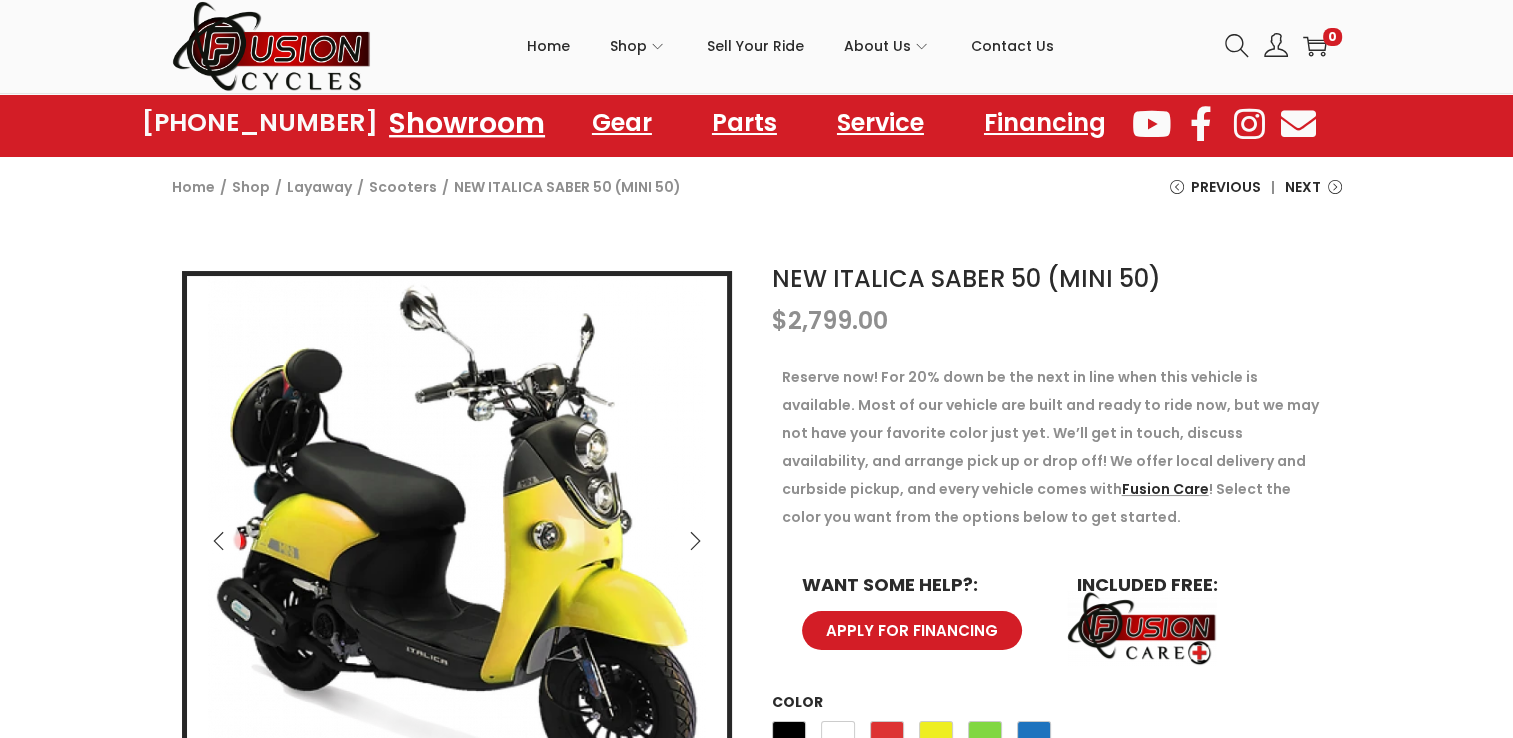 click on "Showroom" 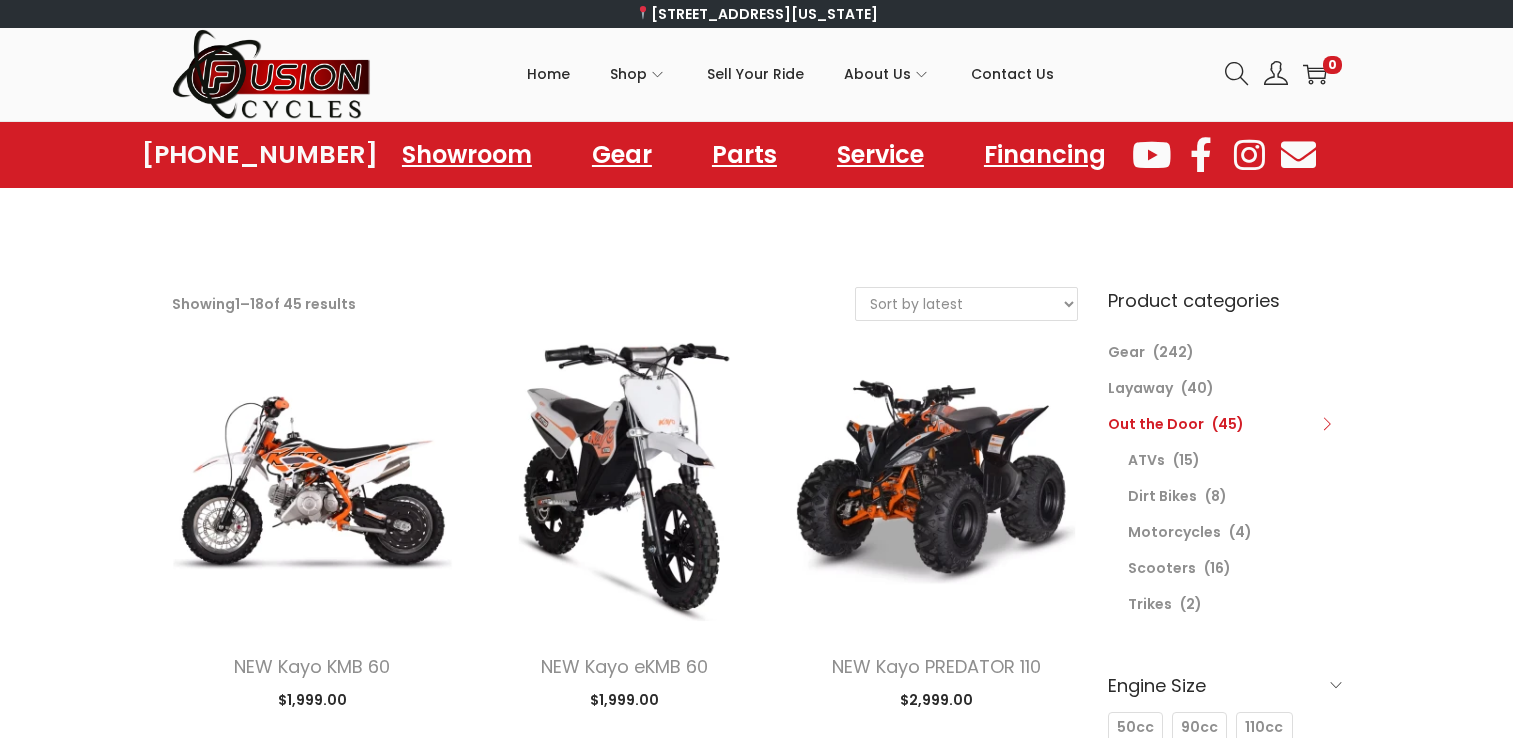 scroll, scrollTop: 0, scrollLeft: 0, axis: both 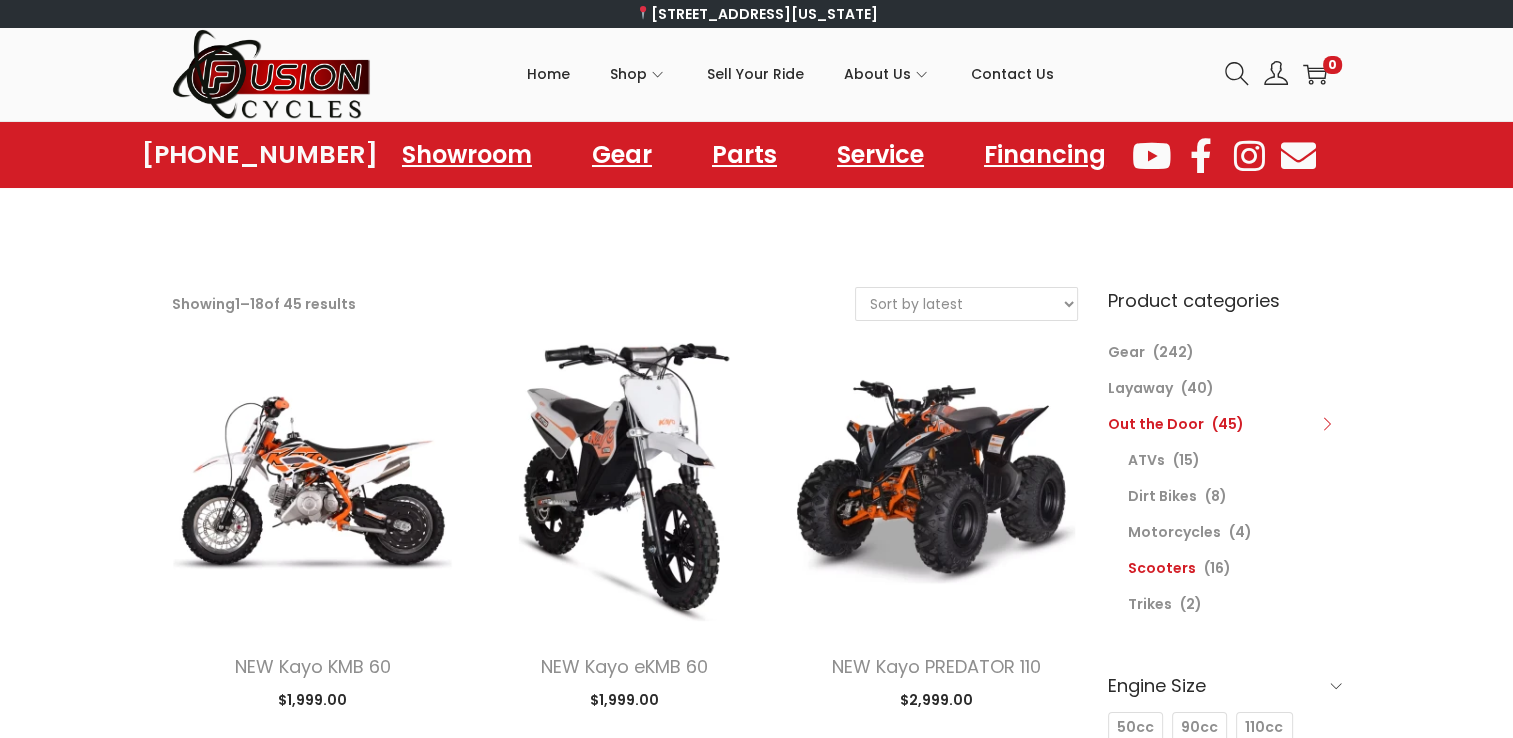 click on "Scooters" at bounding box center [1162, 568] 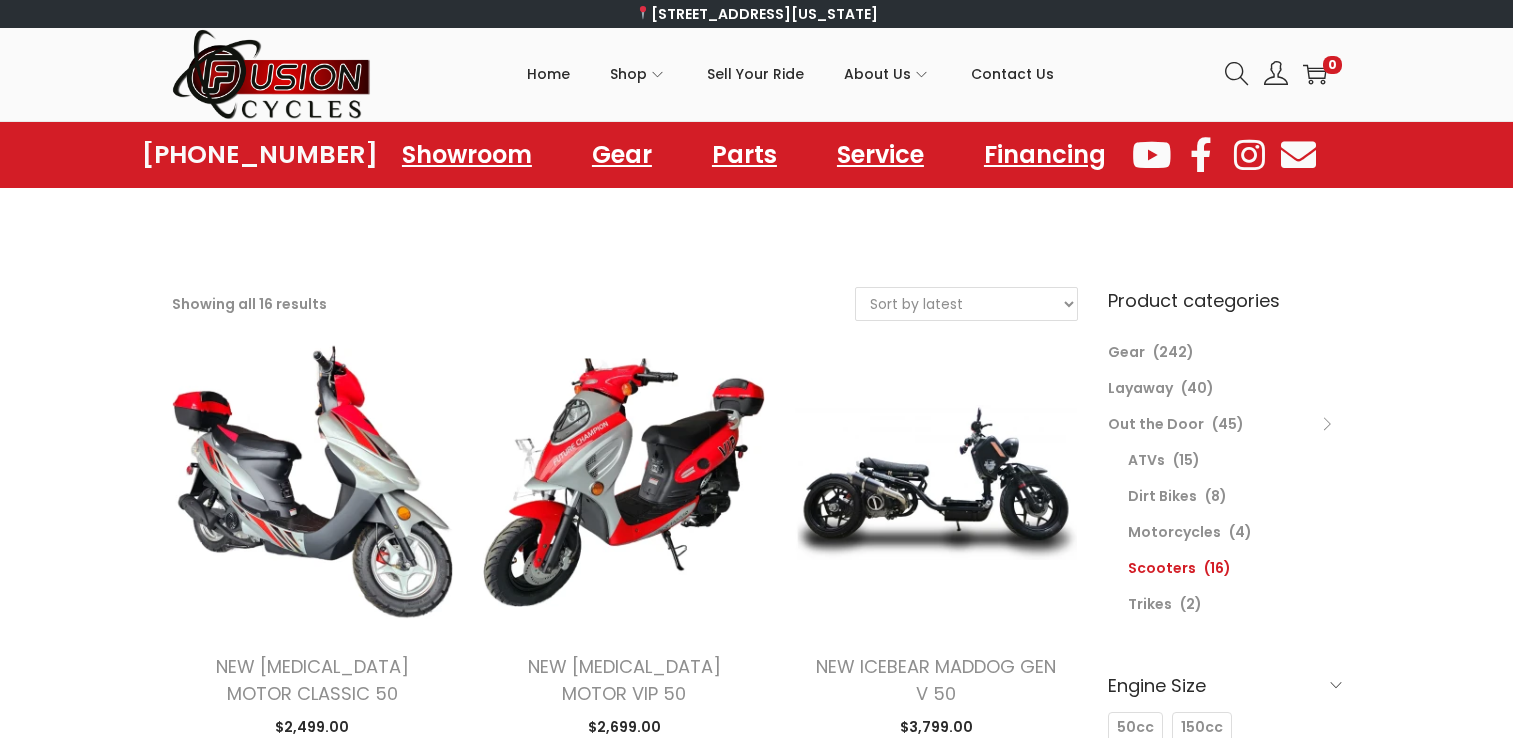 scroll, scrollTop: 0, scrollLeft: 0, axis: both 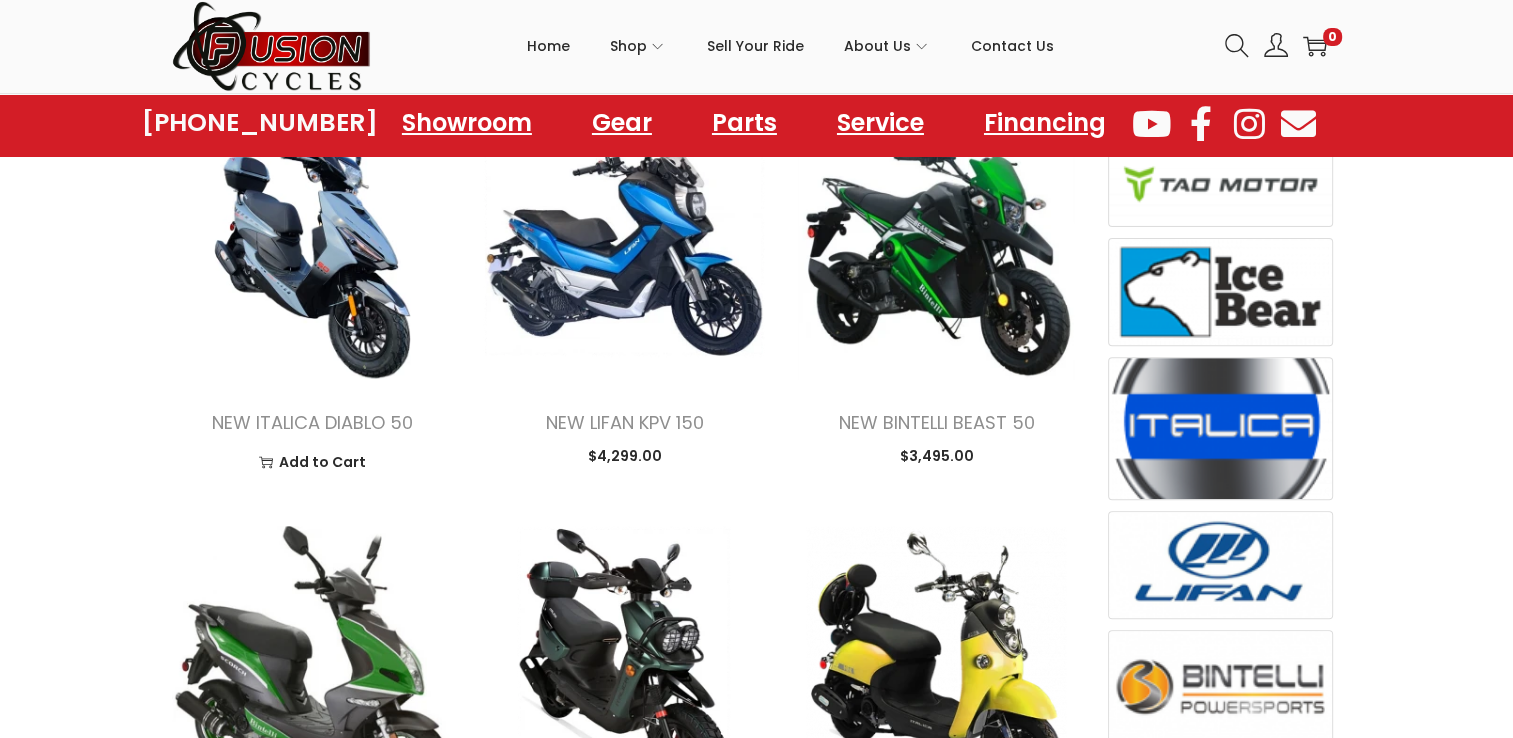 click at bounding box center (313, 238) 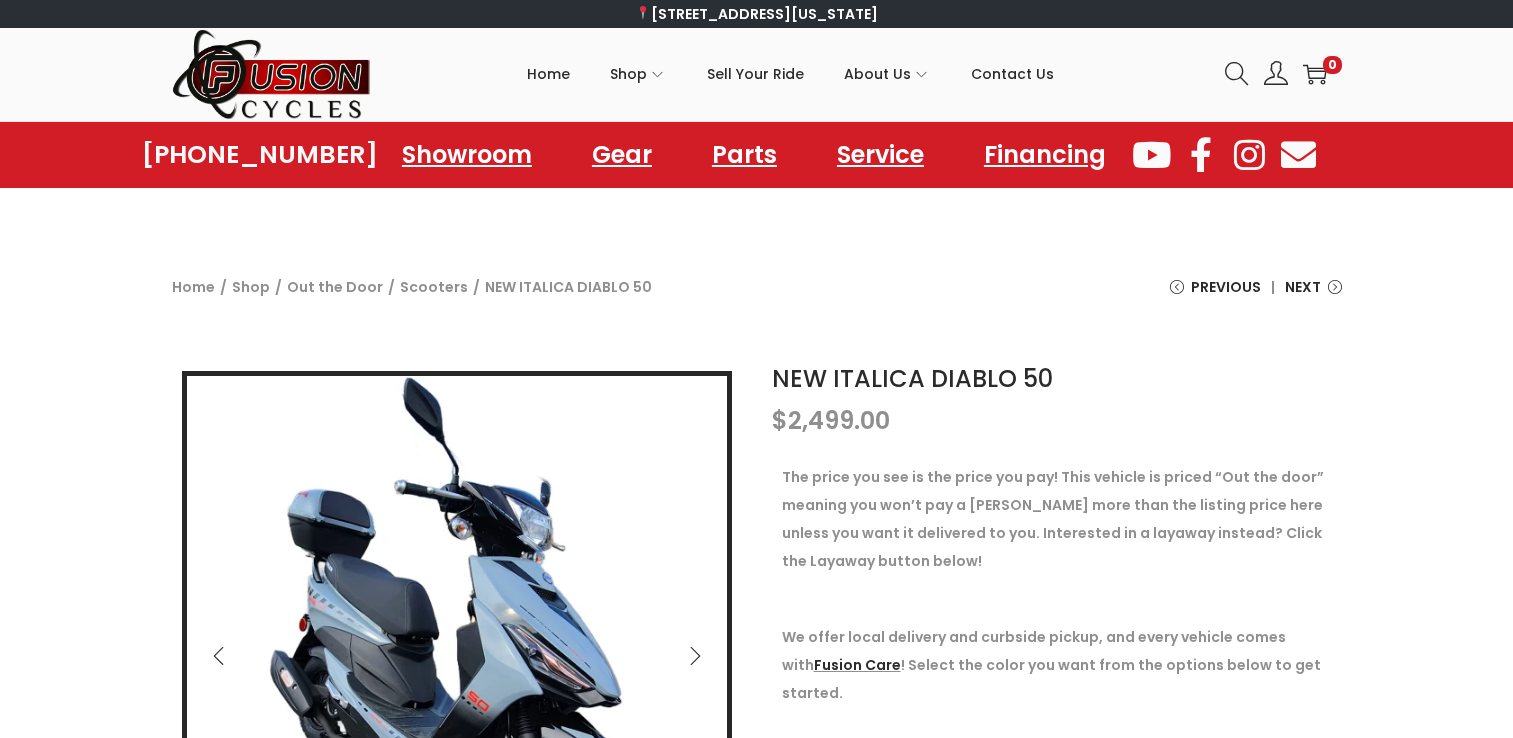 scroll, scrollTop: 0, scrollLeft: 0, axis: both 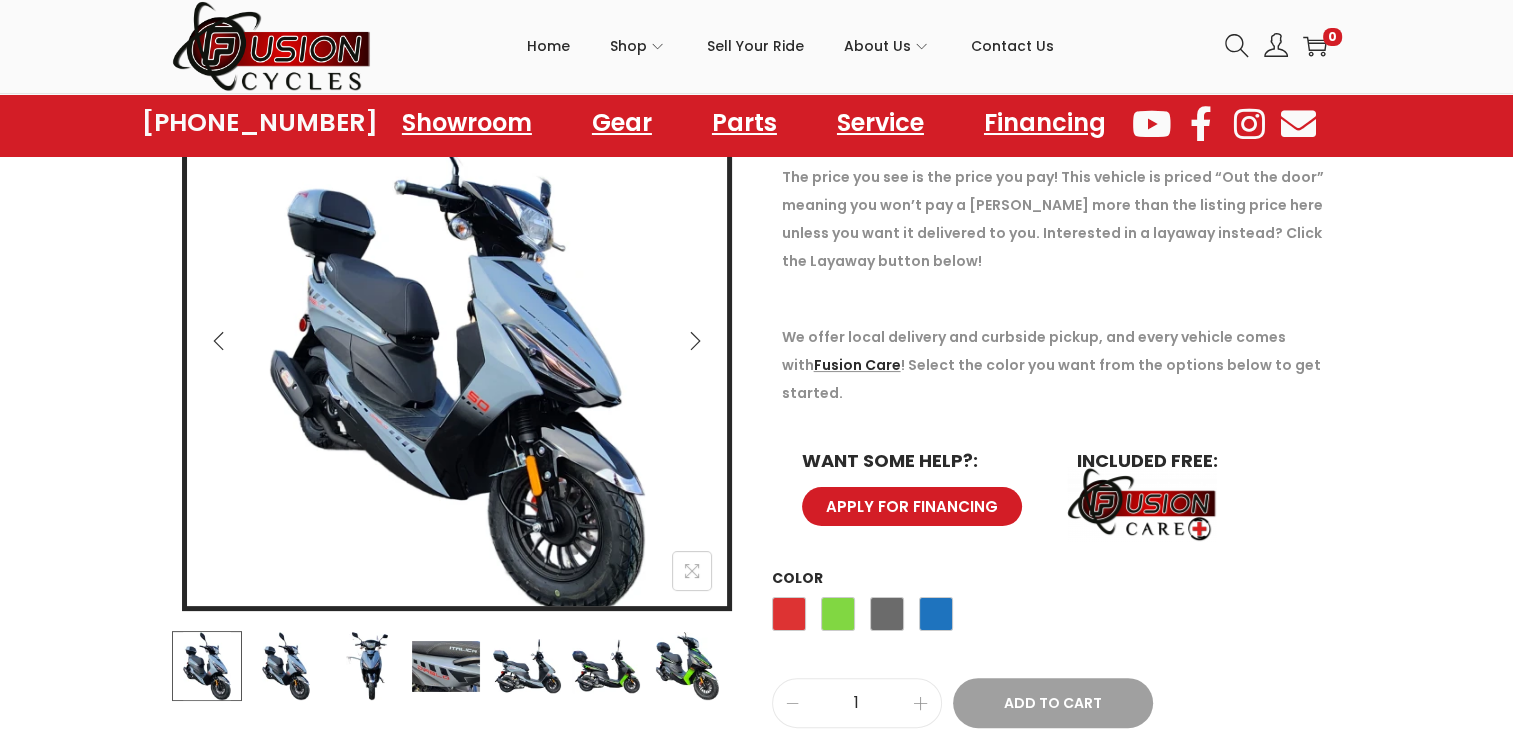 click at bounding box center (695, 341) 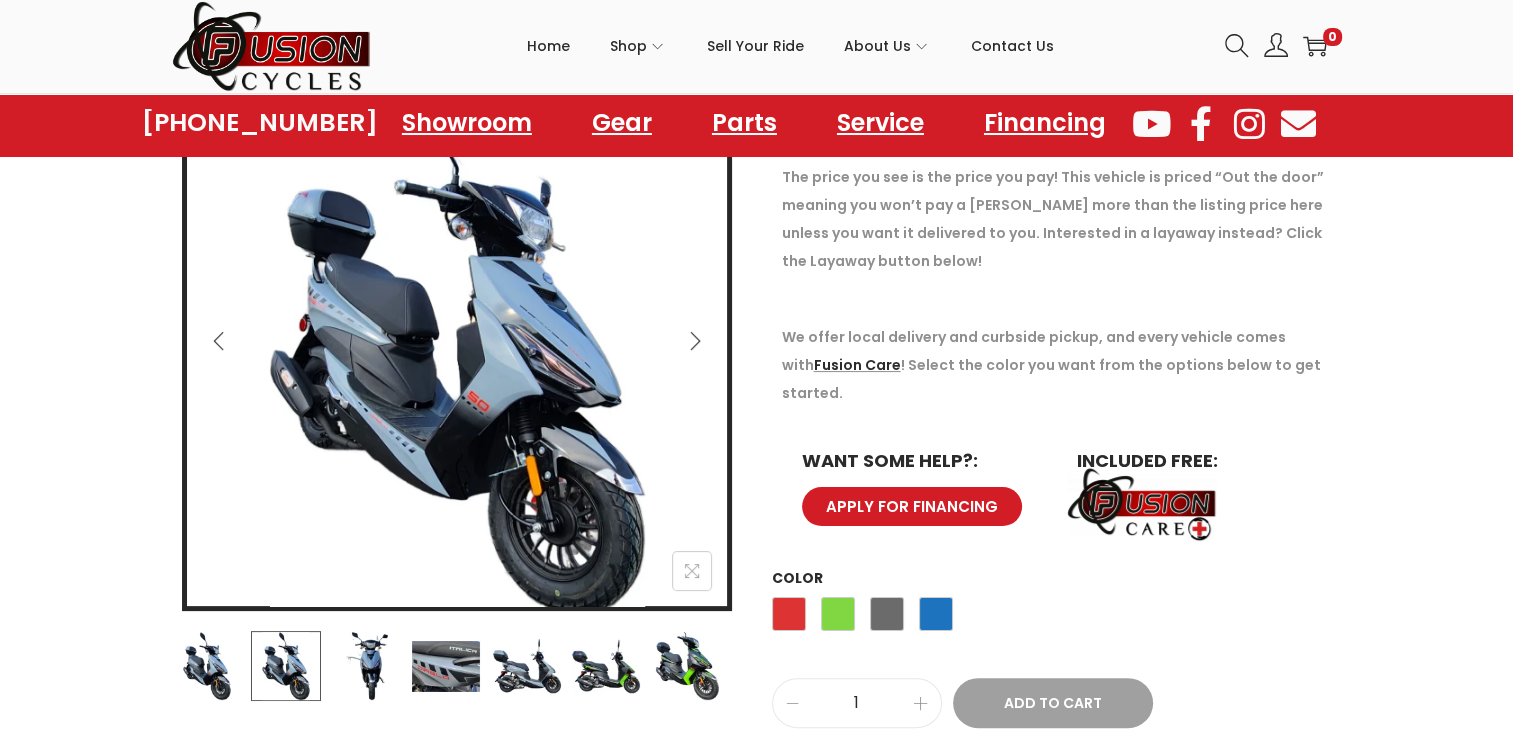 click at bounding box center (695, 341) 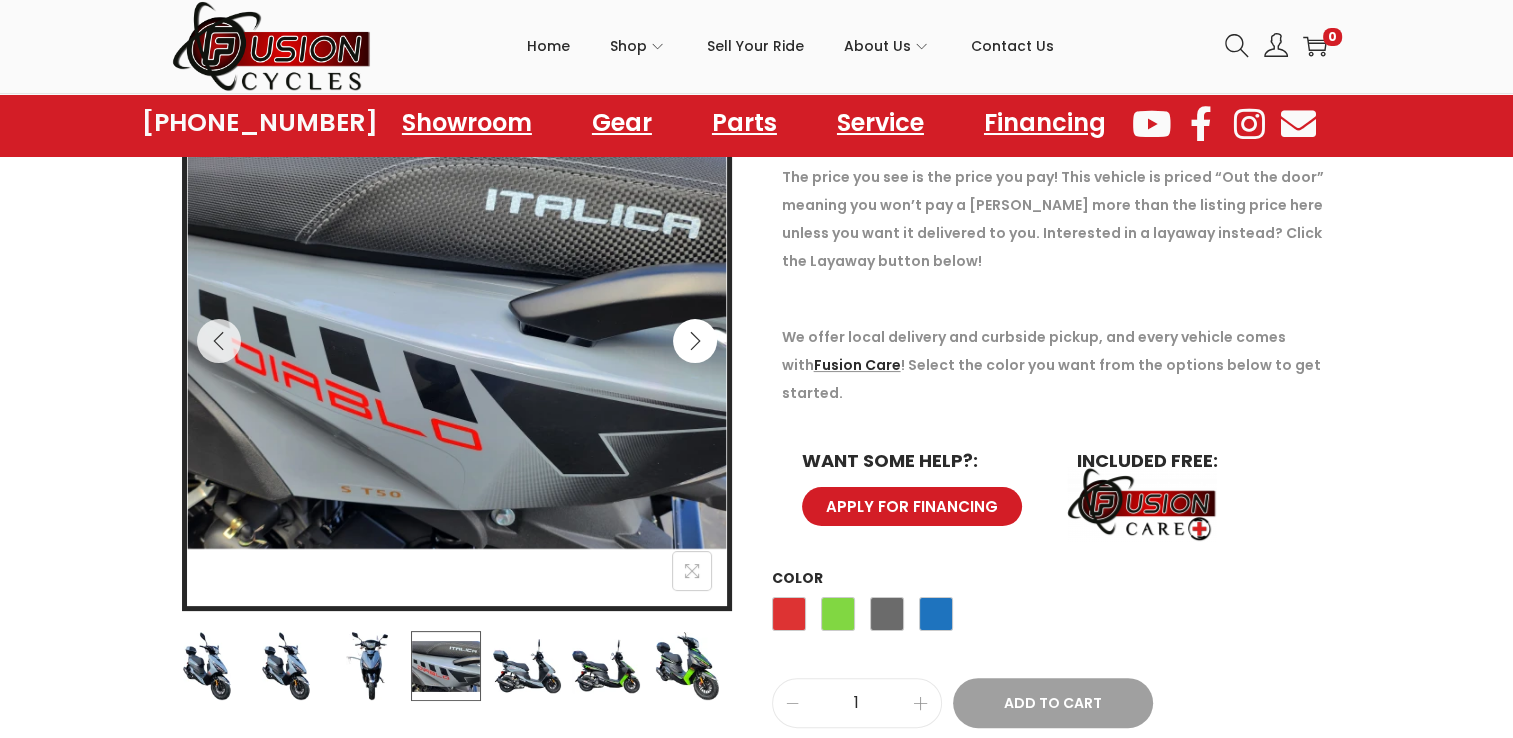click at bounding box center [695, 341] 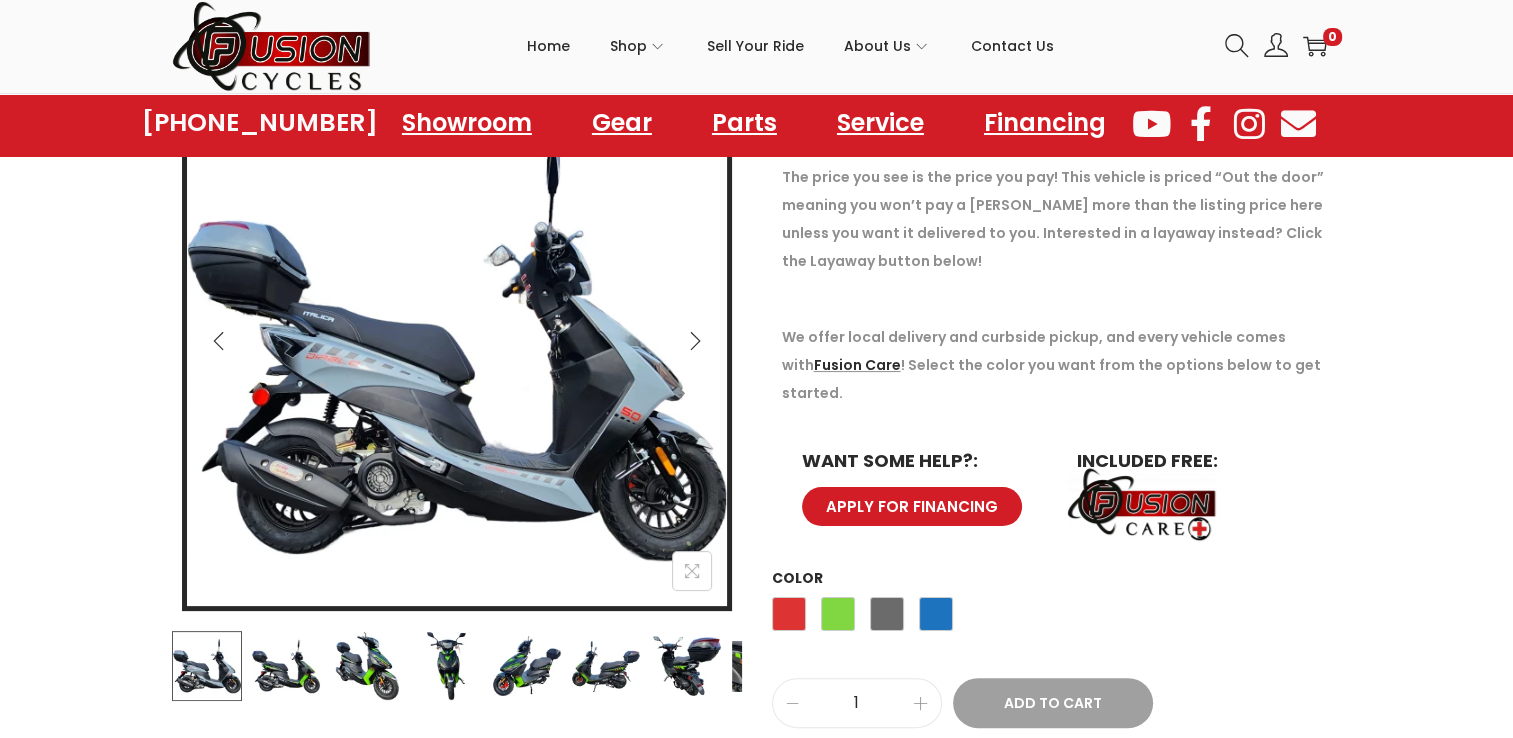 click at bounding box center (695, 341) 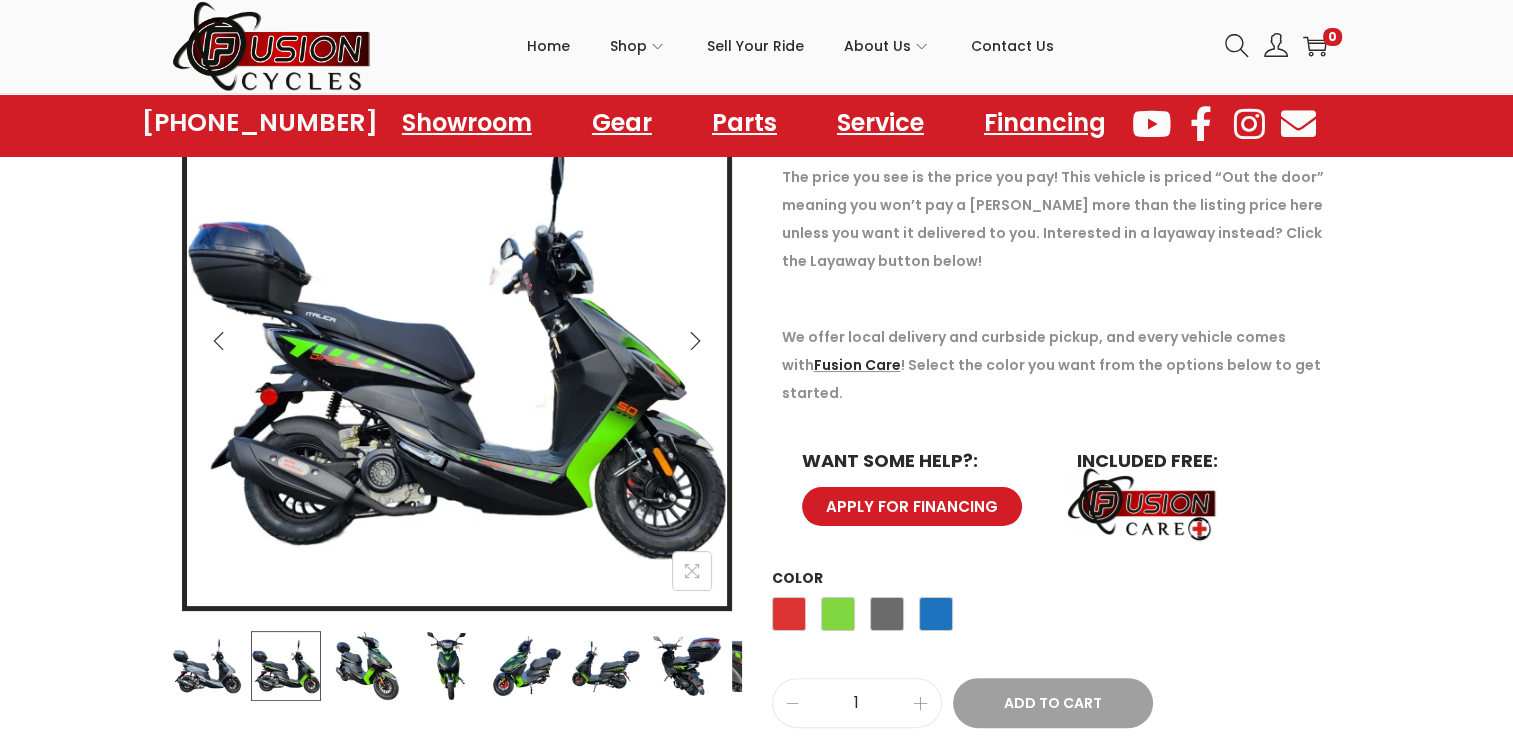 click at bounding box center [695, 341] 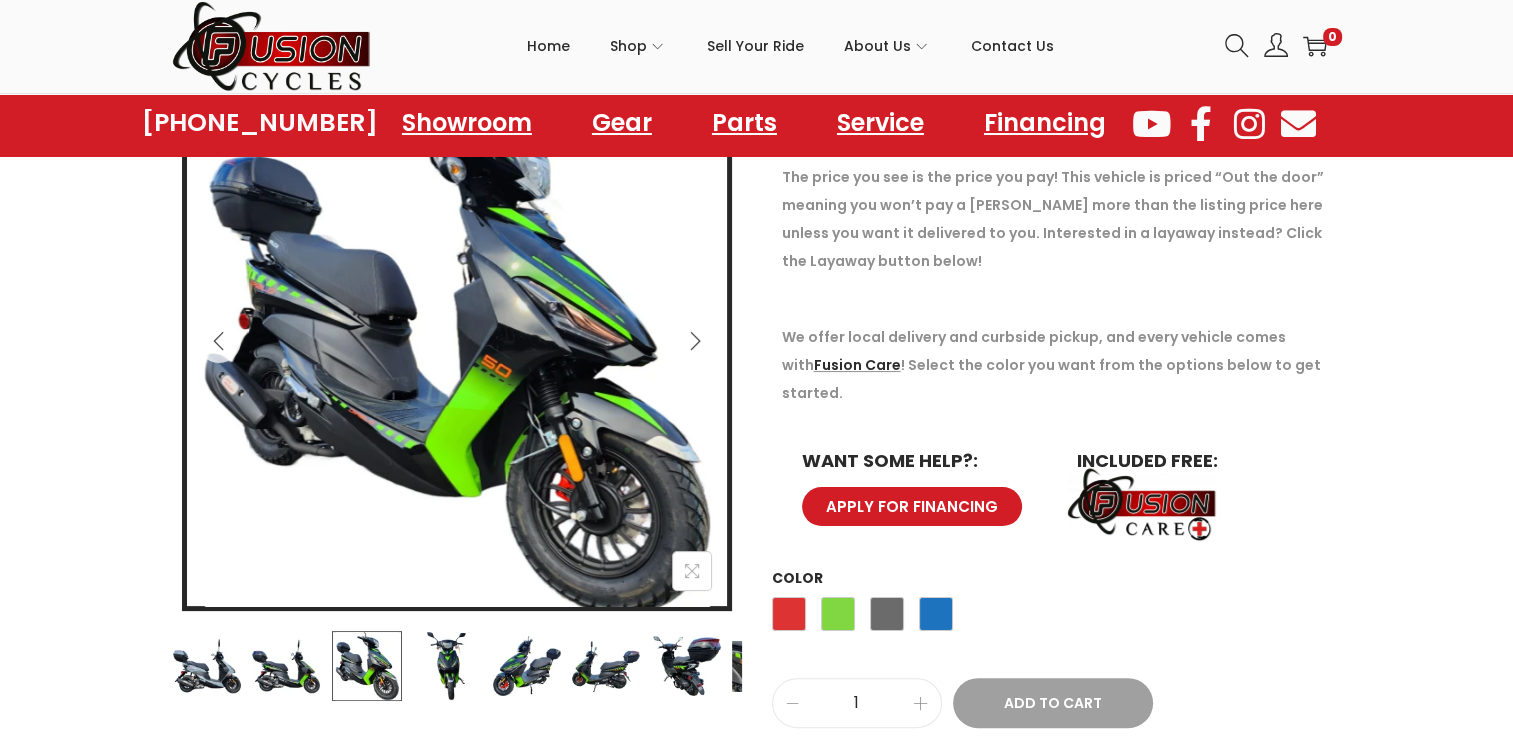 click at bounding box center (695, 341) 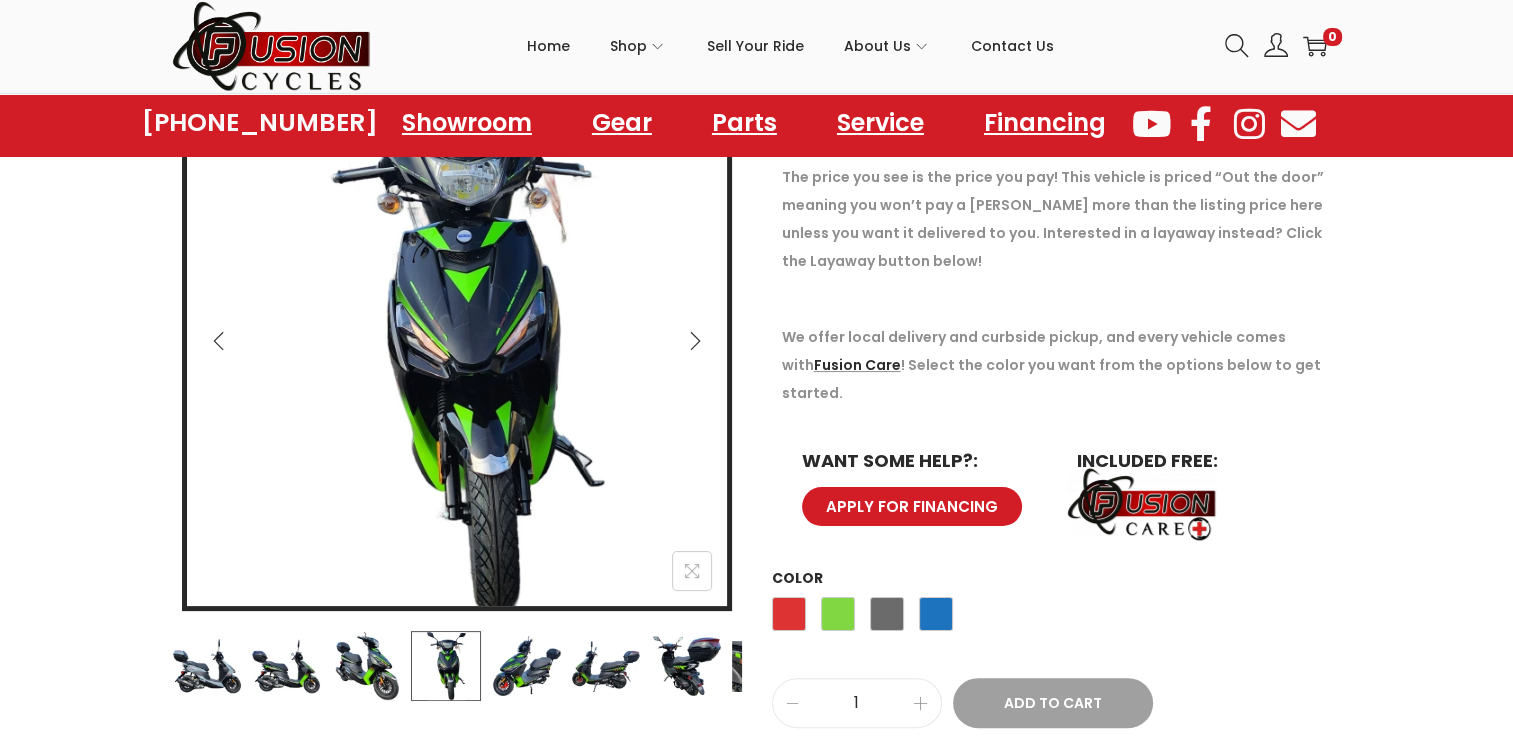click at bounding box center (695, 341) 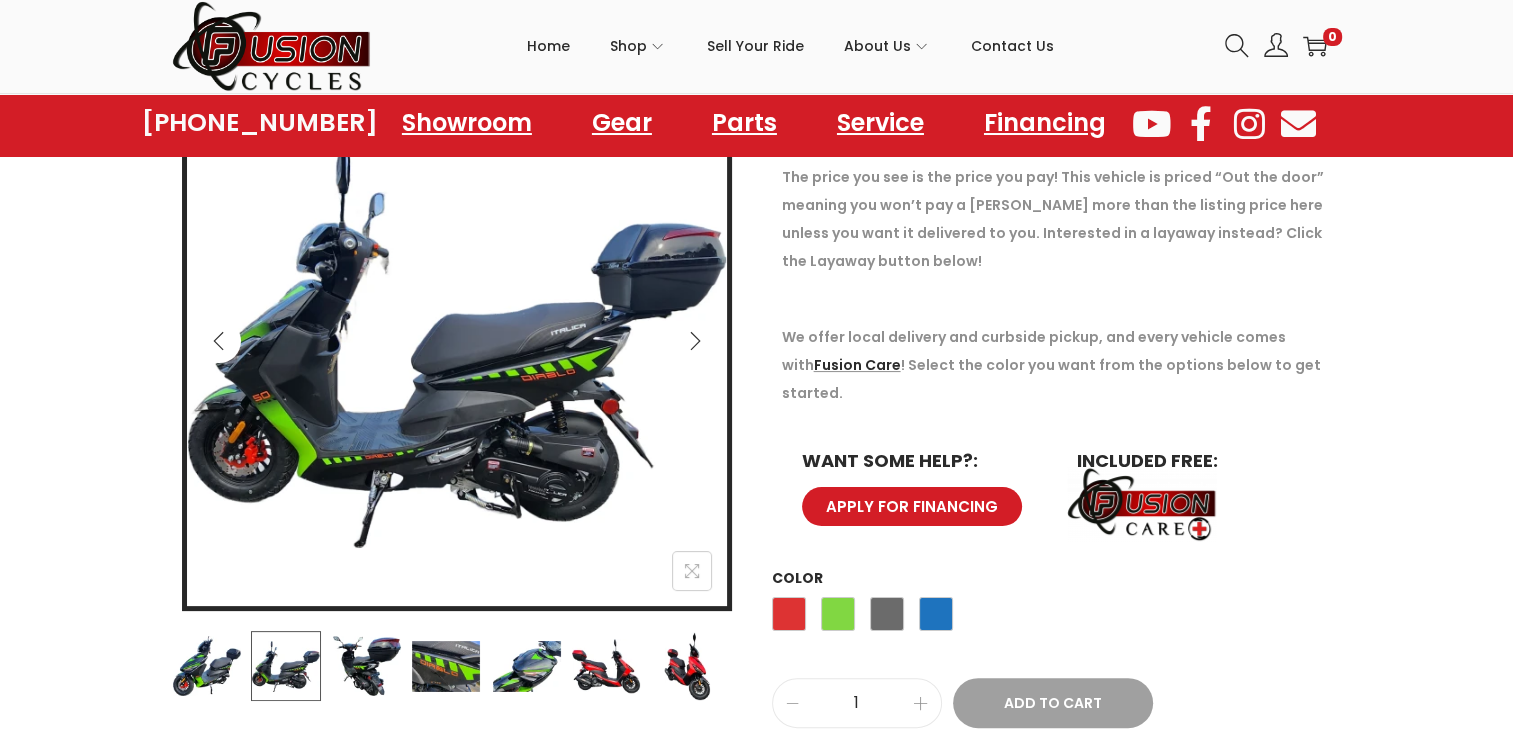 click 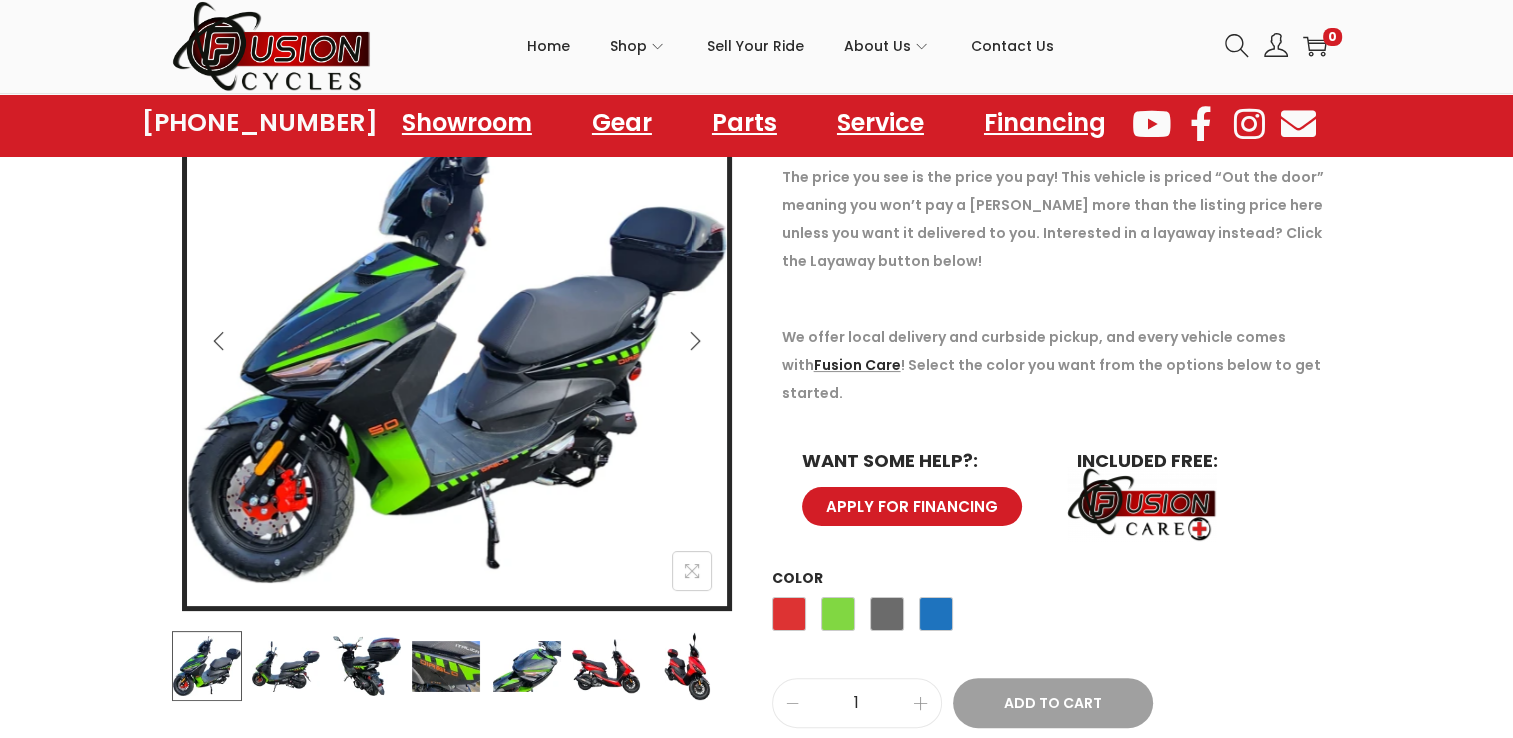 click 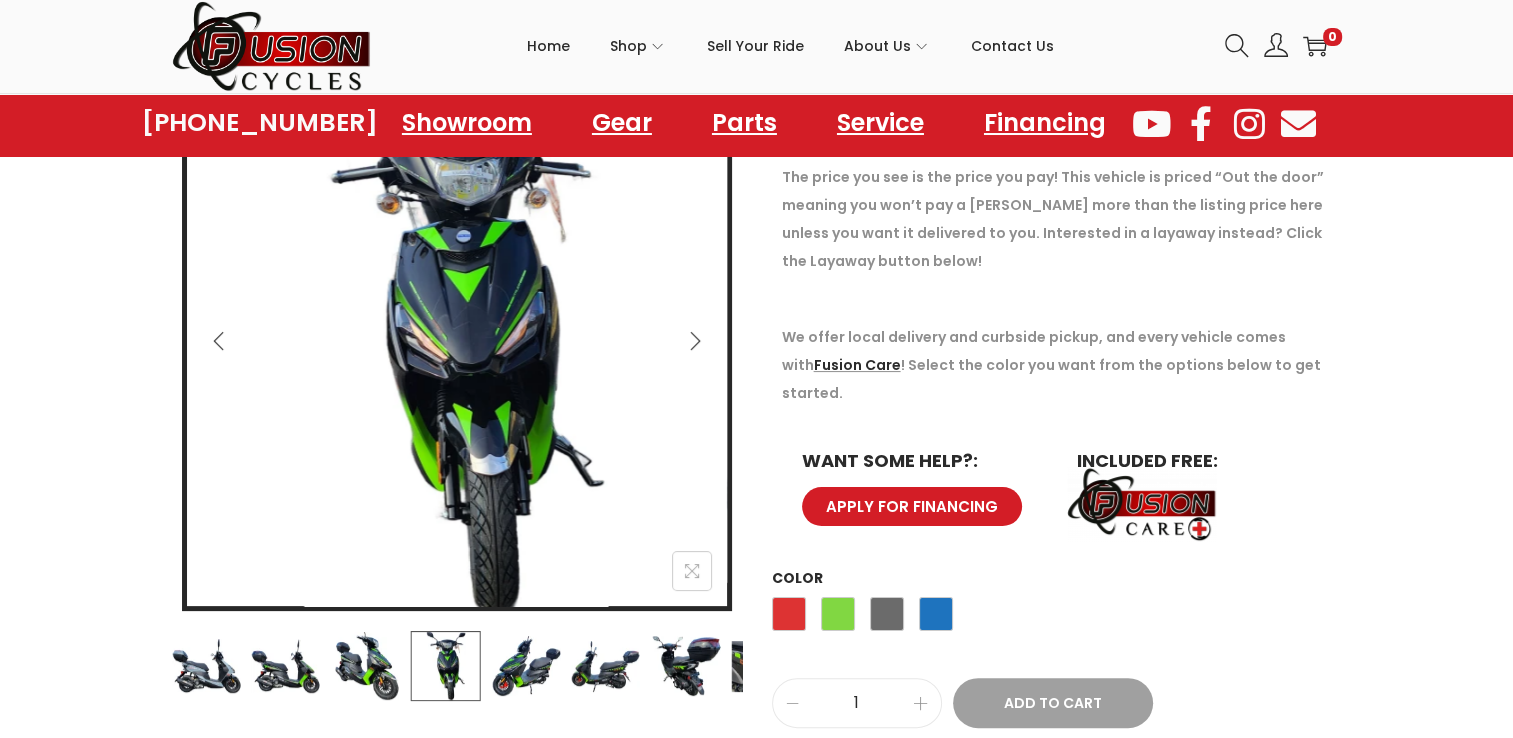click 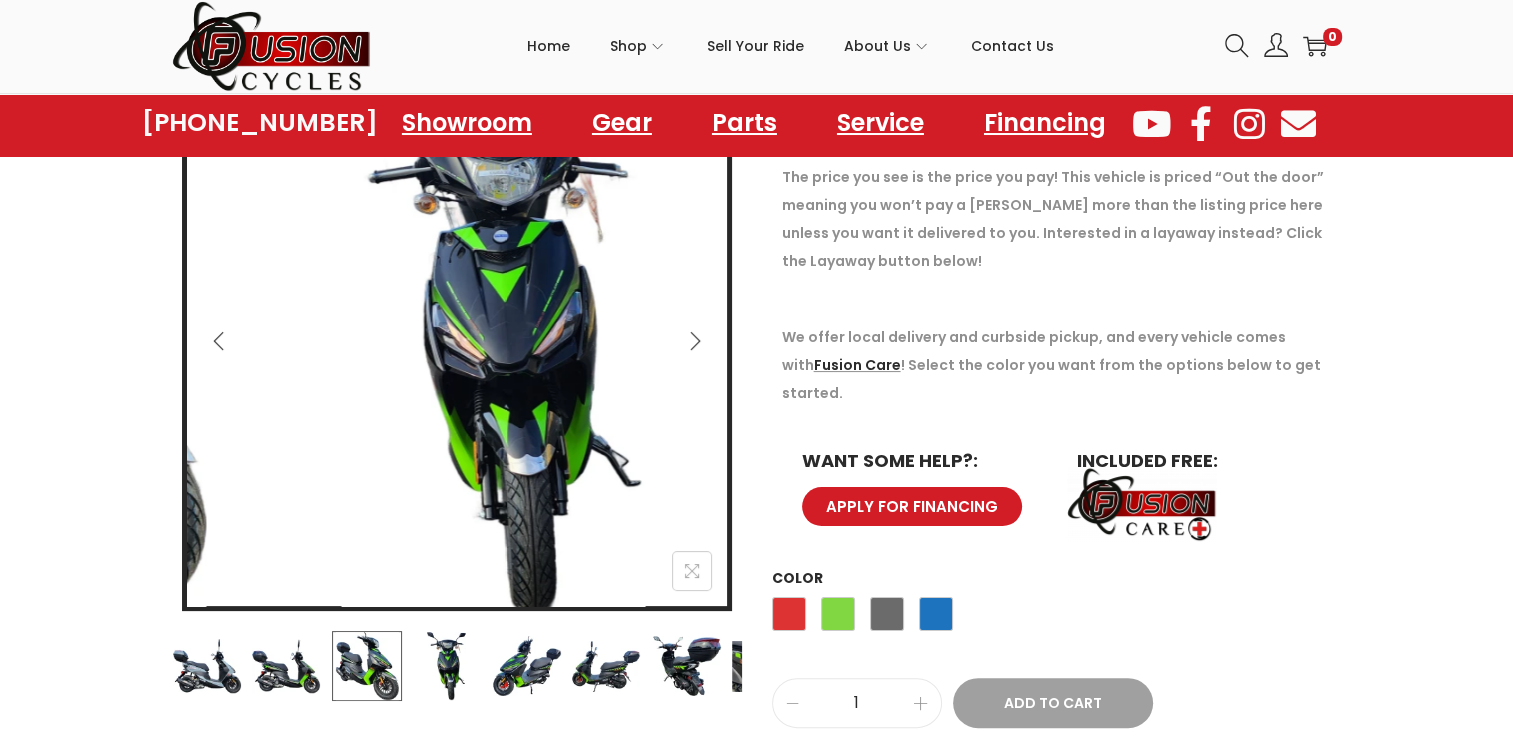 click 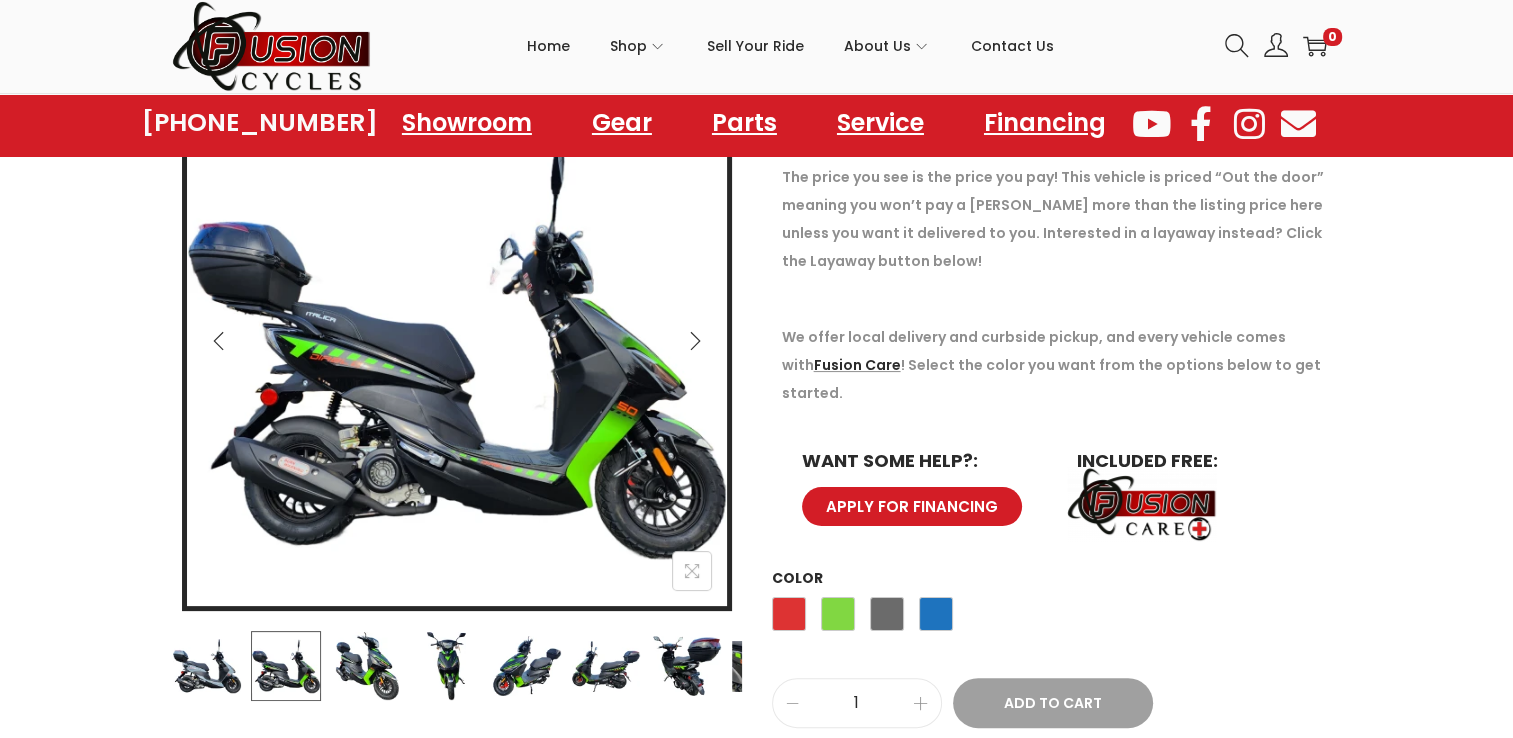 click at bounding box center [687, 666] 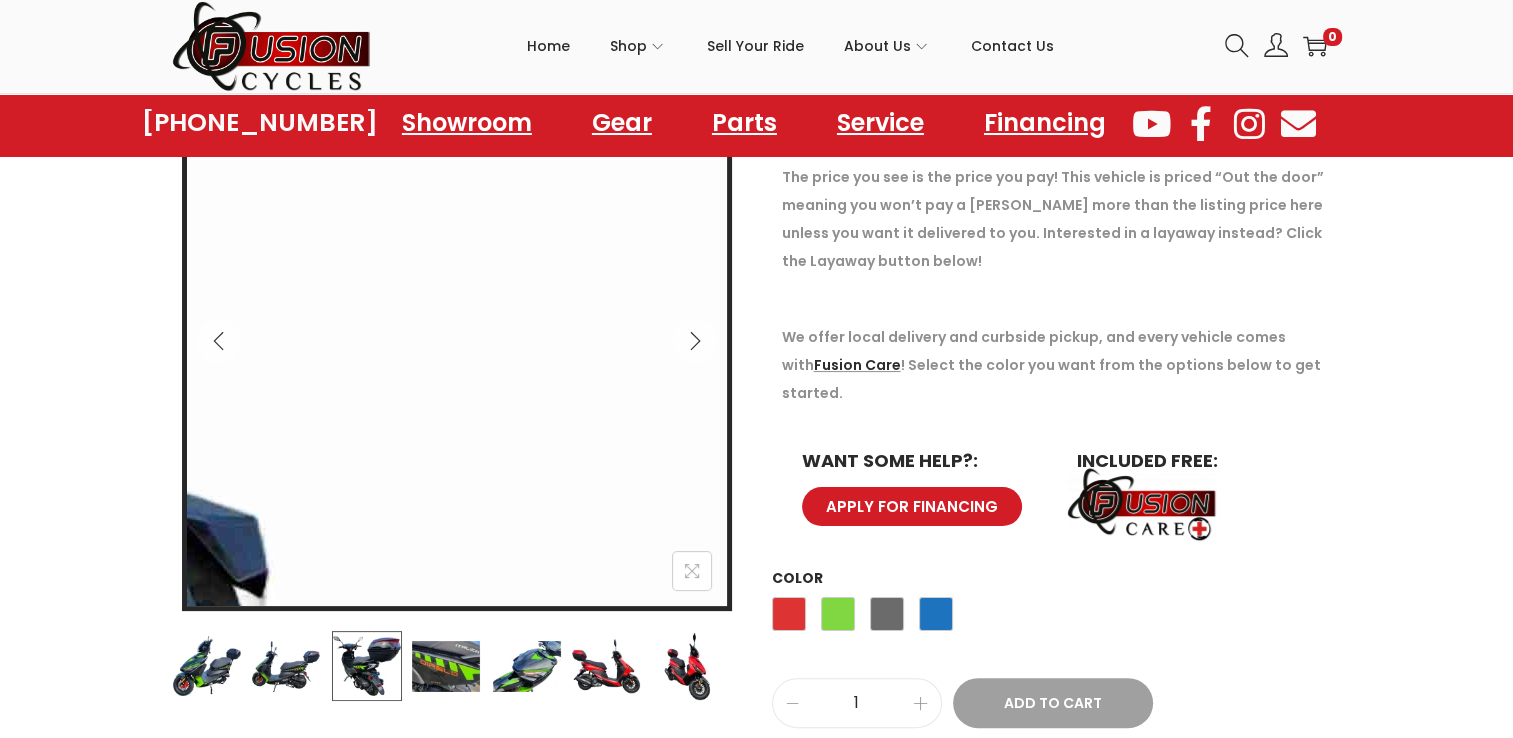 scroll, scrollTop: 200, scrollLeft: 0, axis: vertical 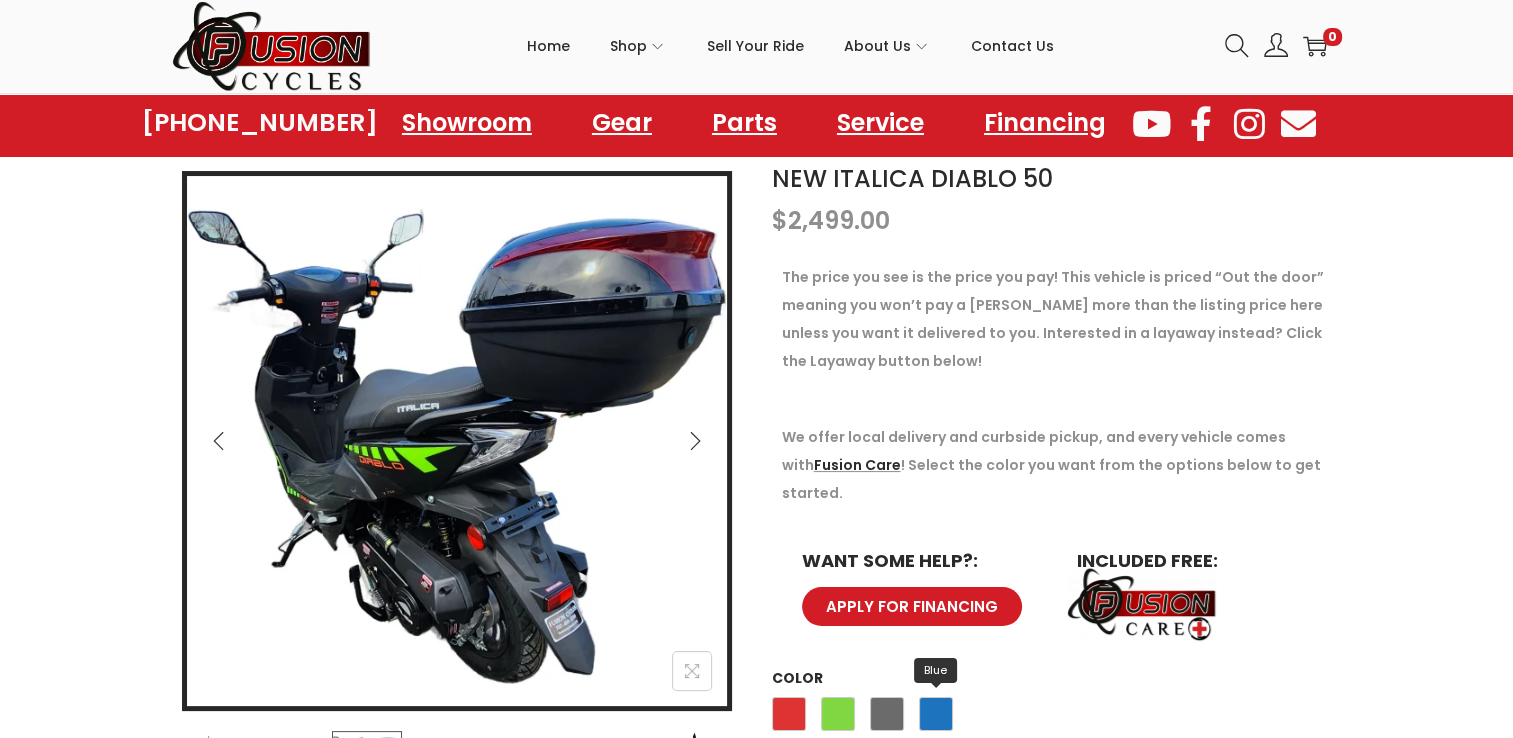 click on "Blue" at bounding box center [936, 714] 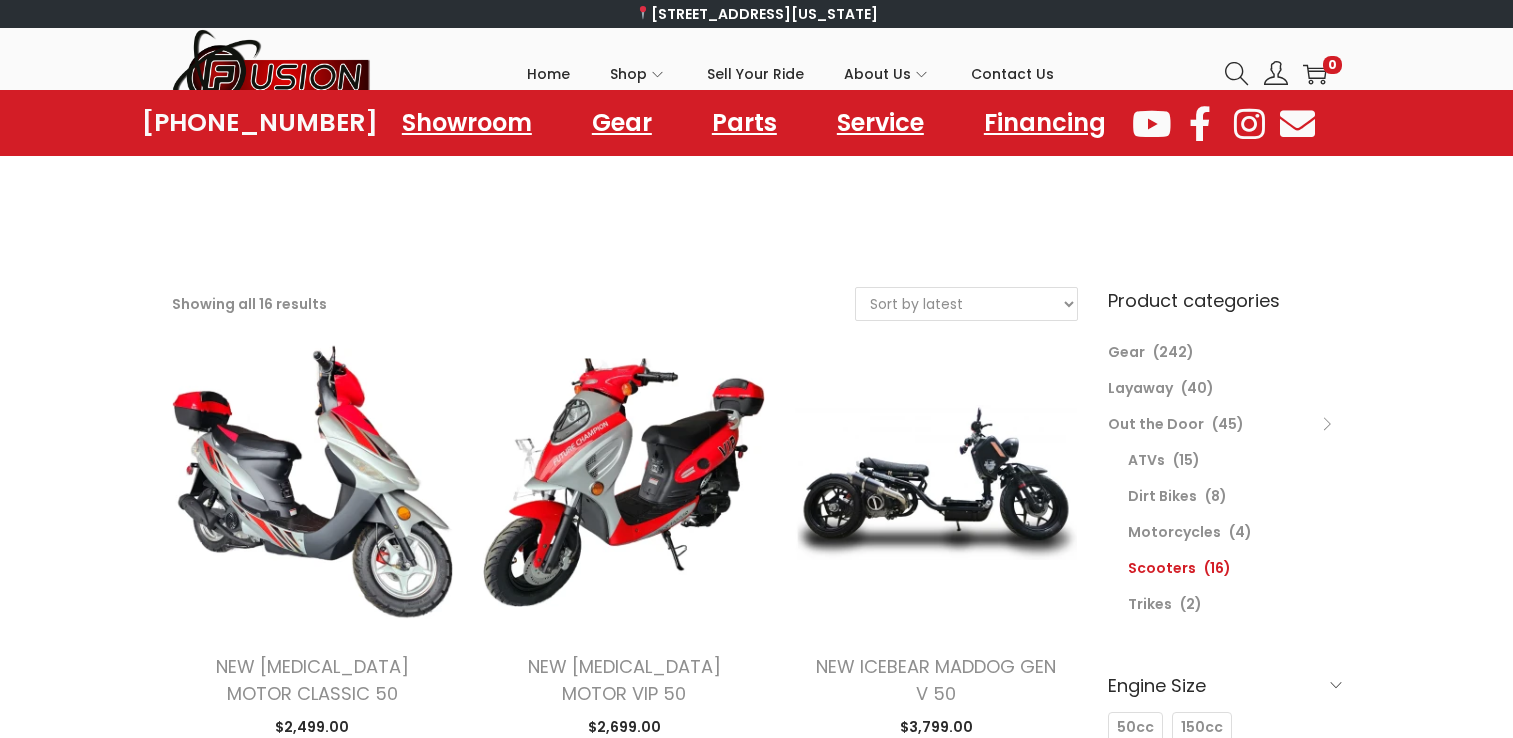 scroll, scrollTop: 700, scrollLeft: 0, axis: vertical 